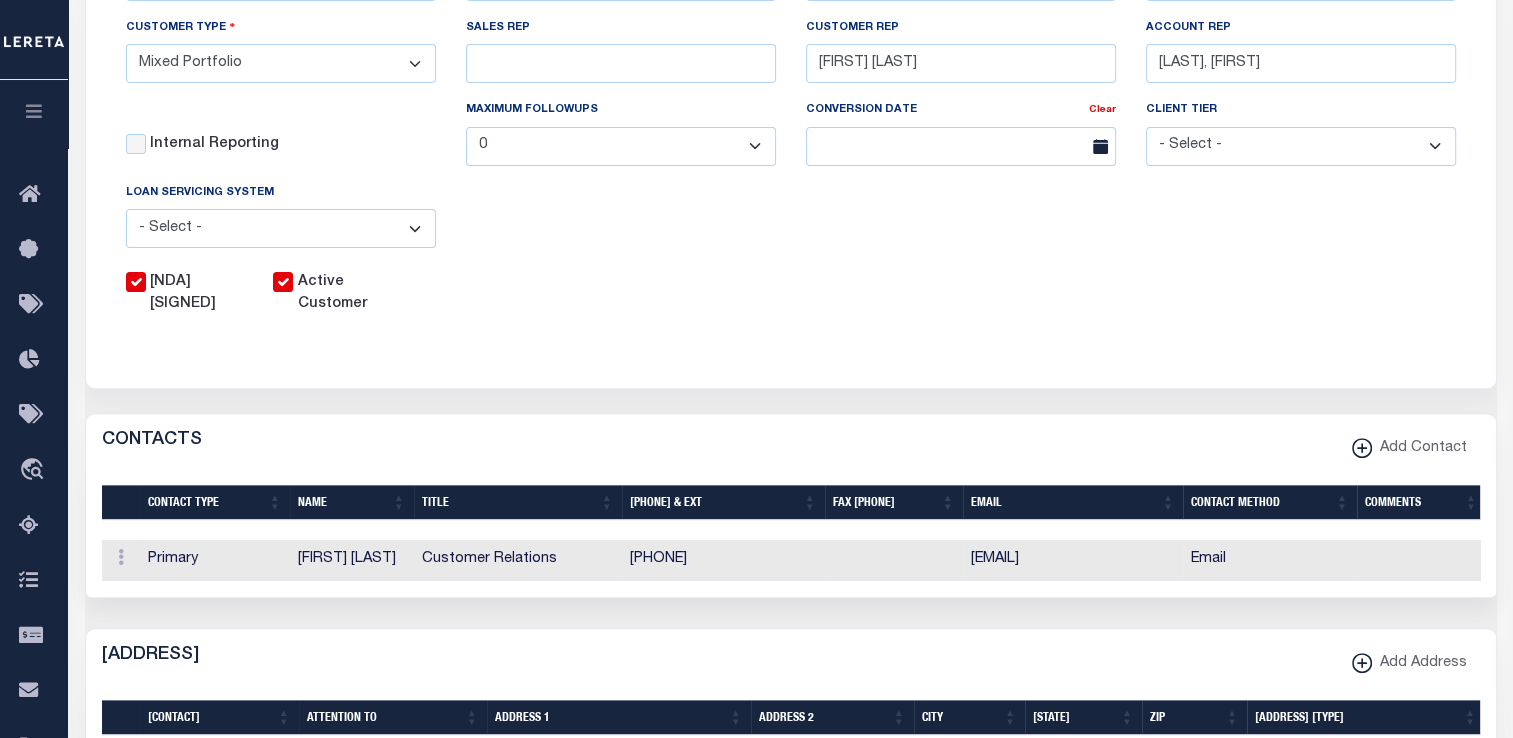 scroll, scrollTop: 0, scrollLeft: 0, axis: both 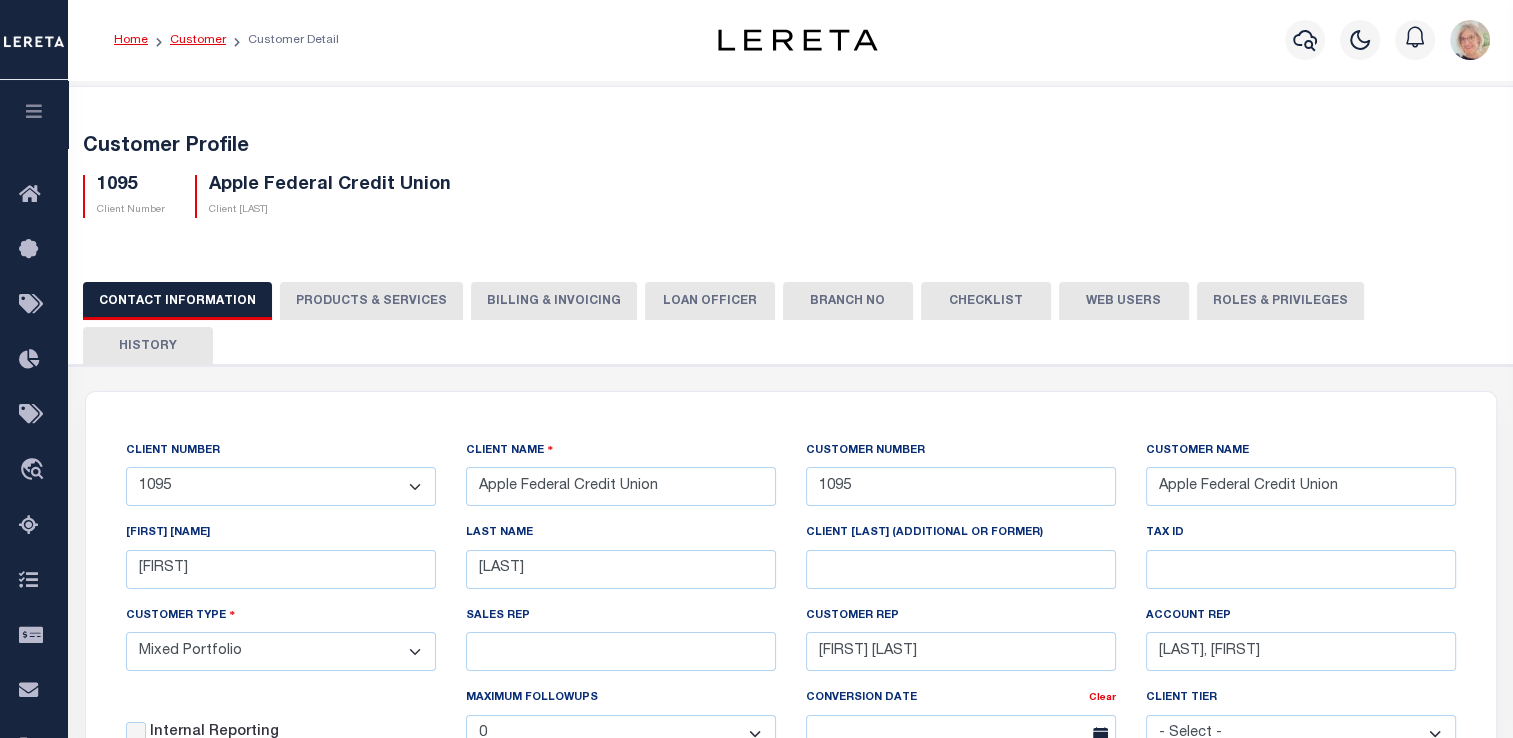 click on "Customer" at bounding box center [198, 40] 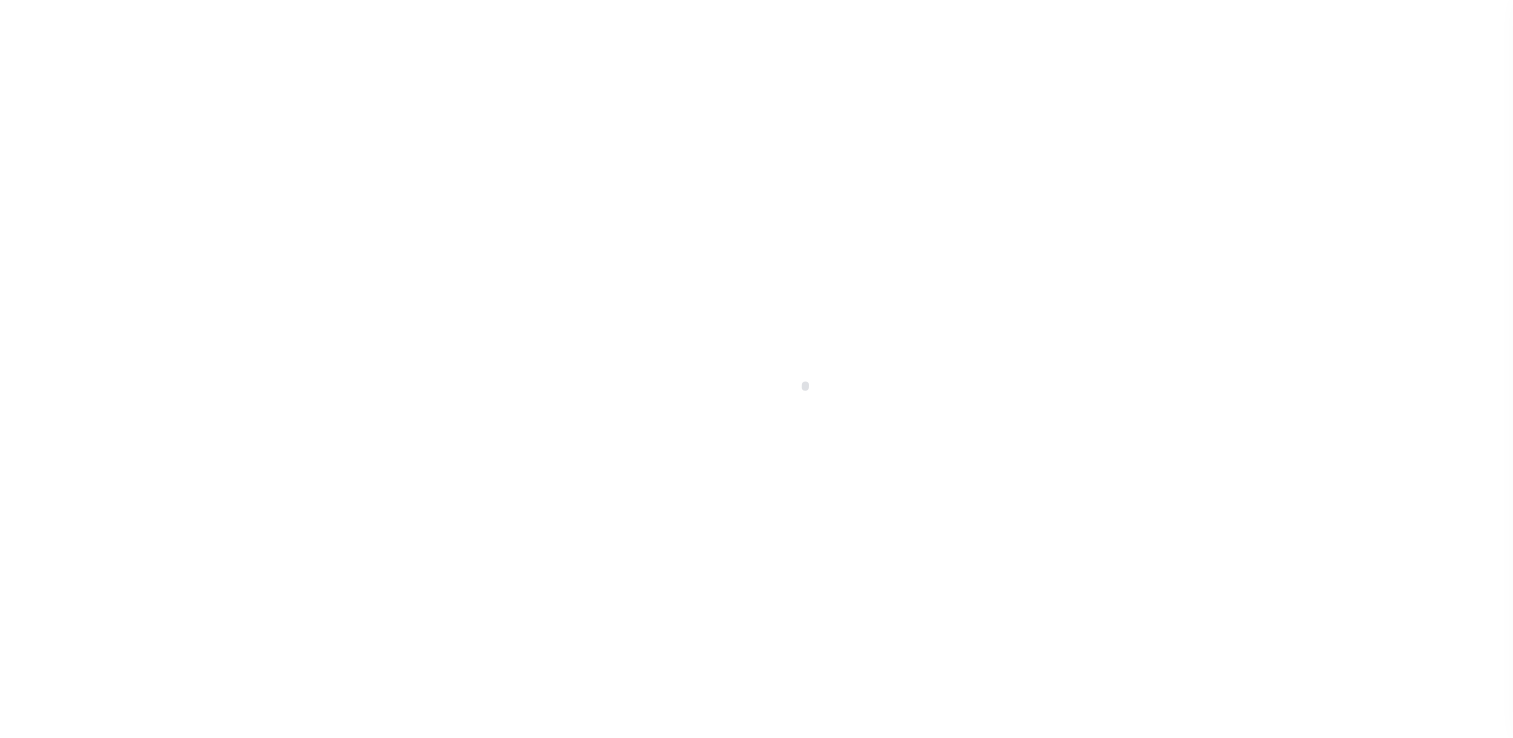 scroll, scrollTop: 0, scrollLeft: 0, axis: both 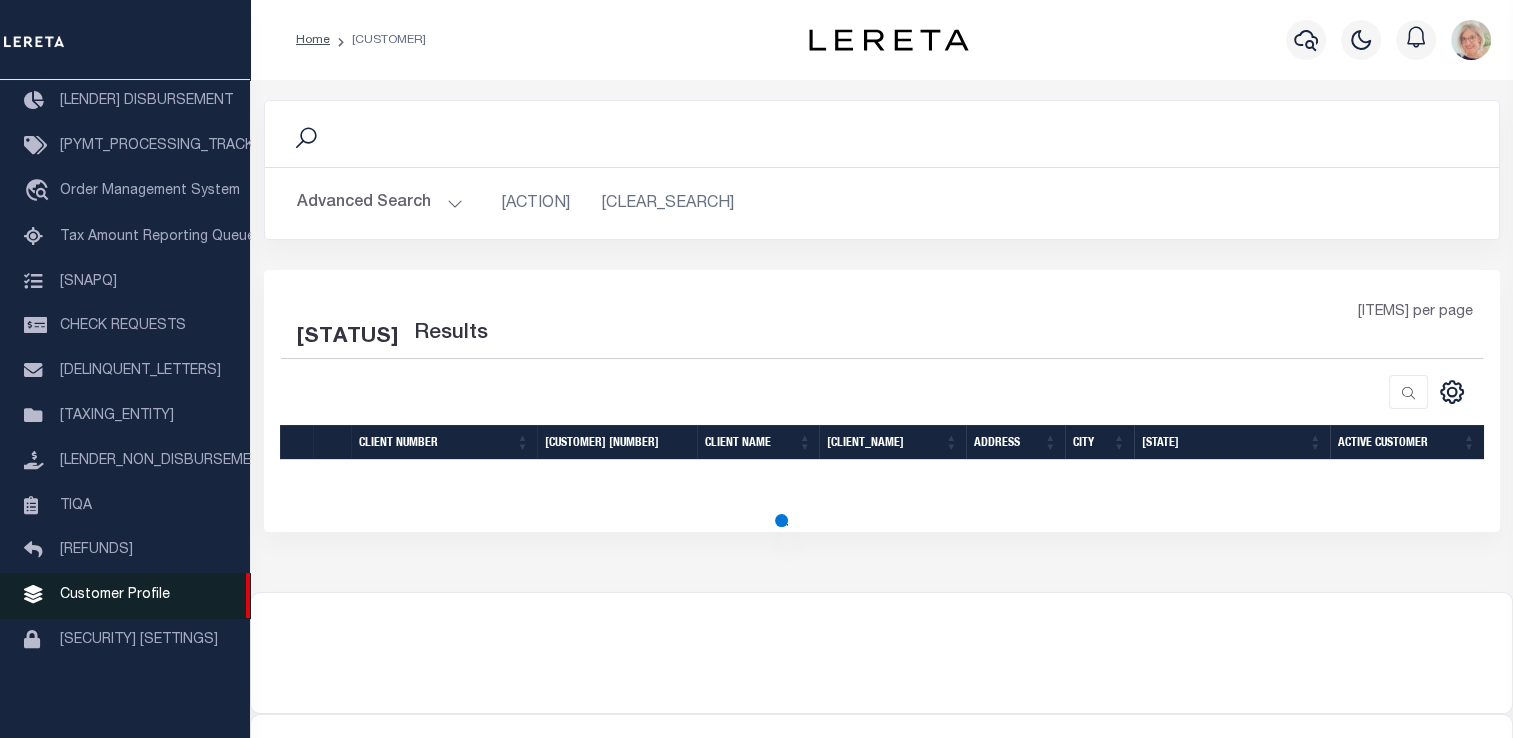 click on "Customer Profile" at bounding box center [115, 595] 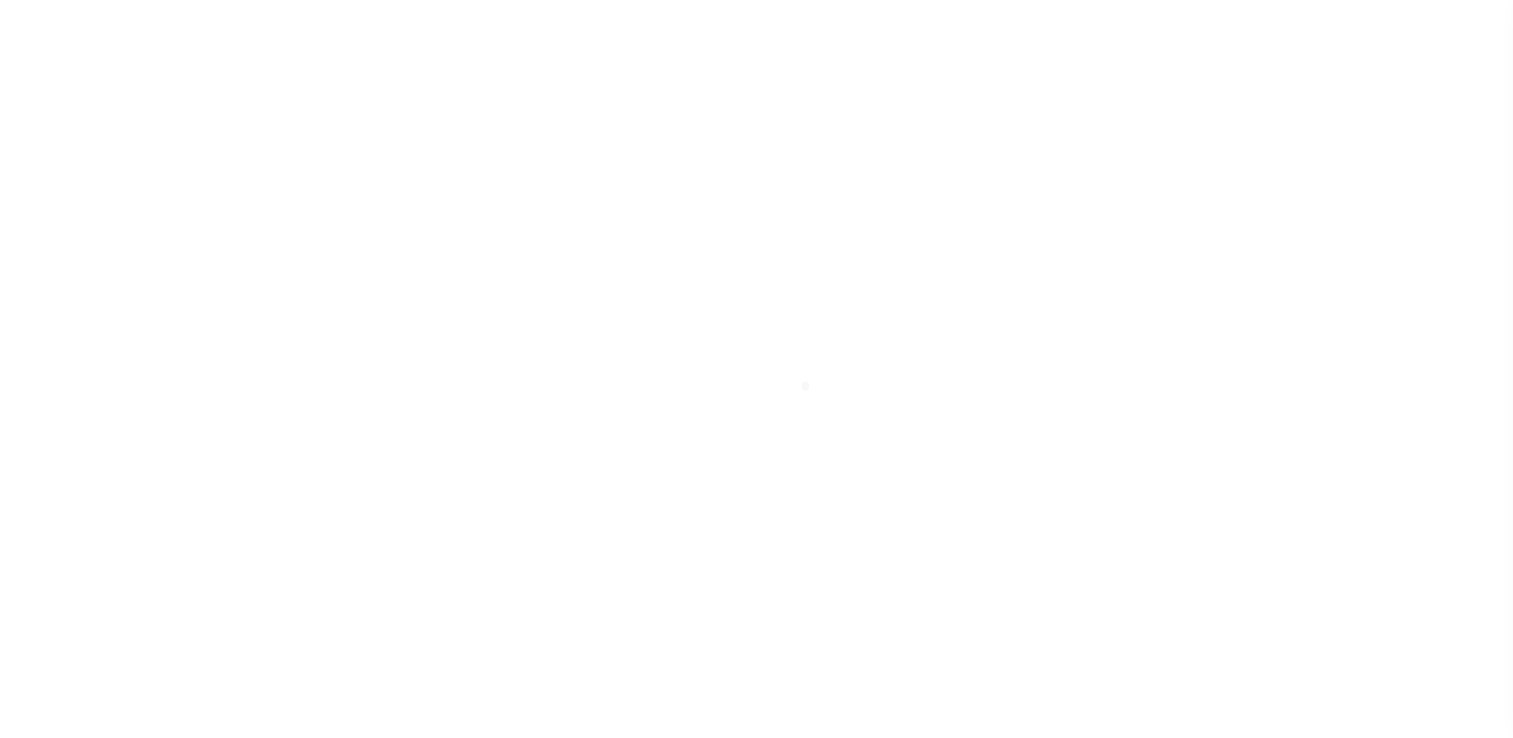 scroll, scrollTop: 0, scrollLeft: 0, axis: both 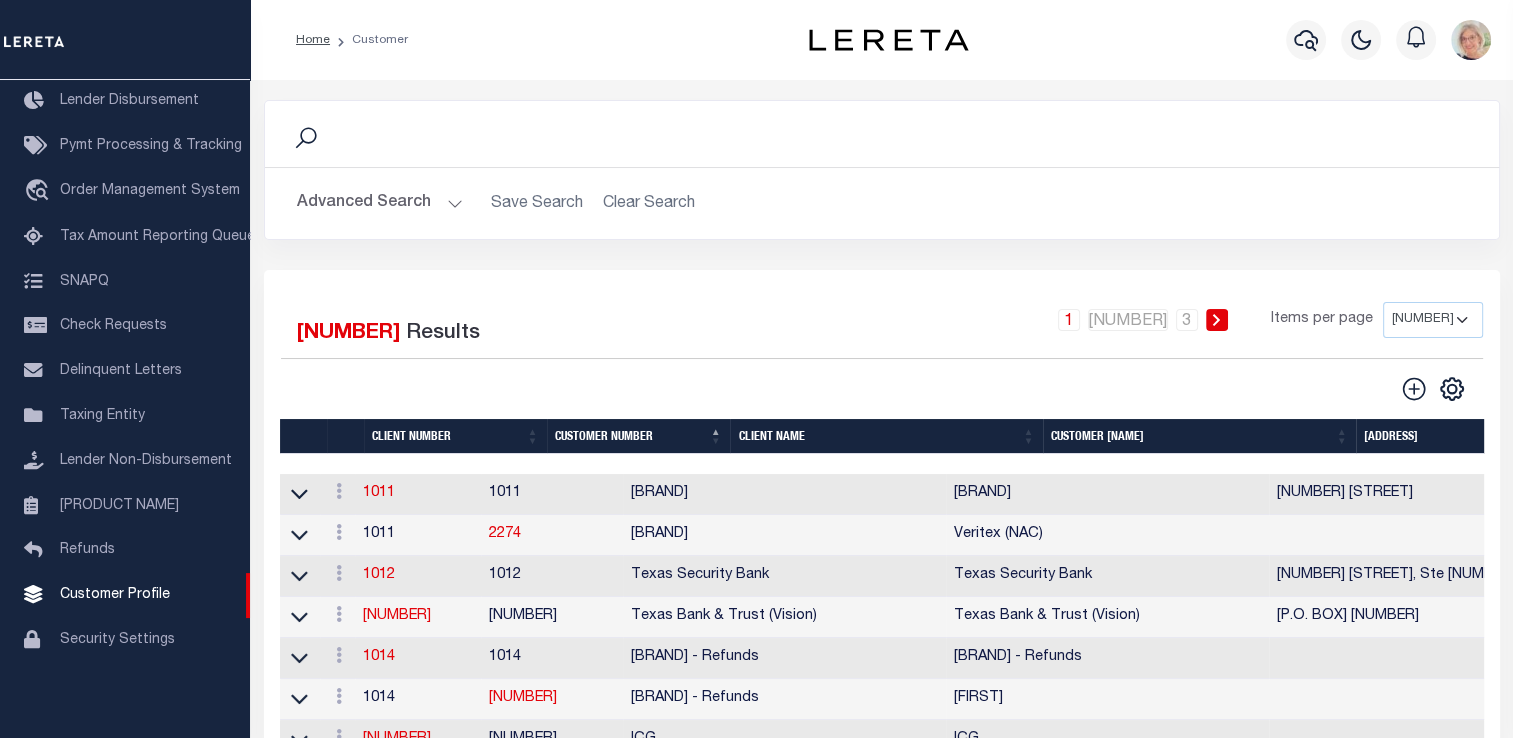 click on "Client Name" at bounding box center (886, 436) 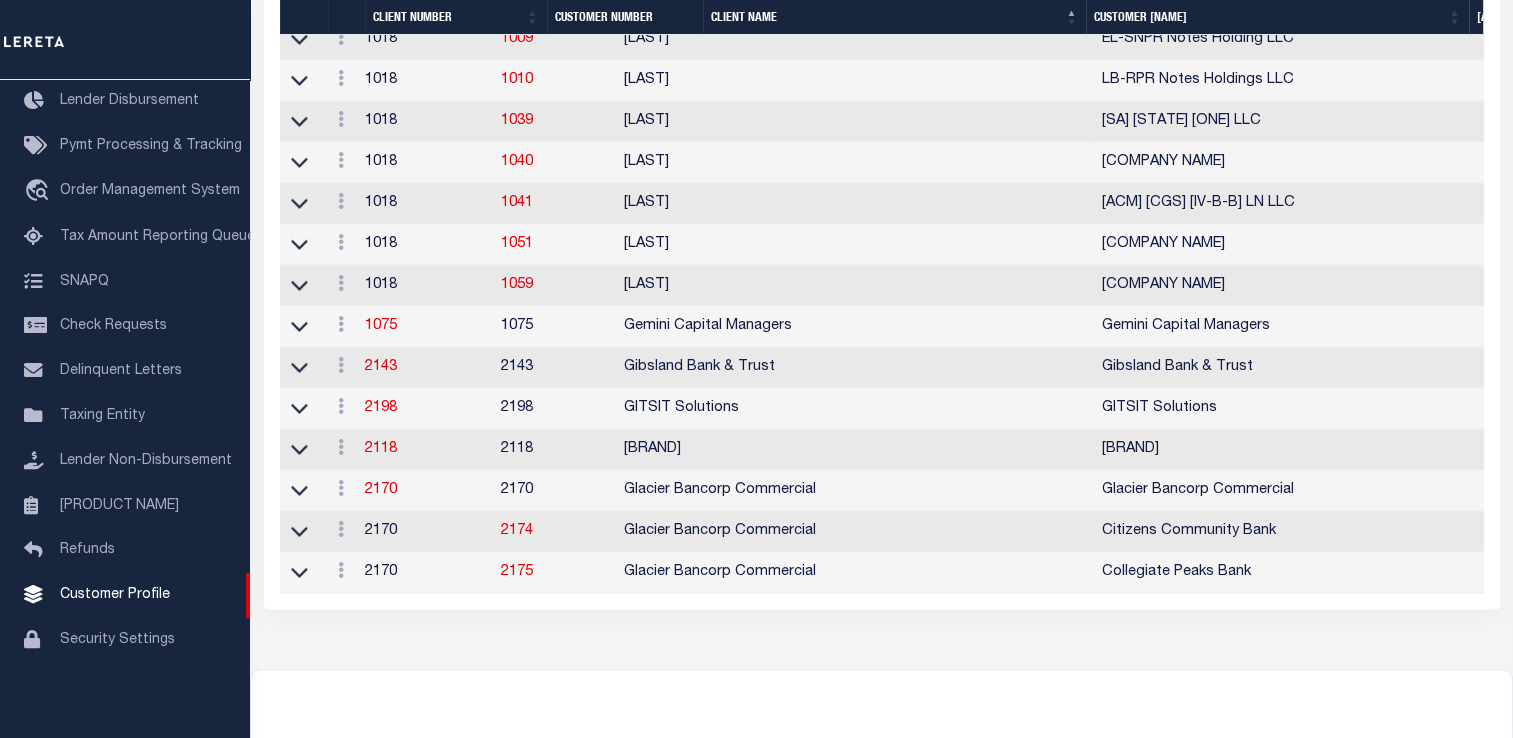 scroll, scrollTop: 4000, scrollLeft: 0, axis: vertical 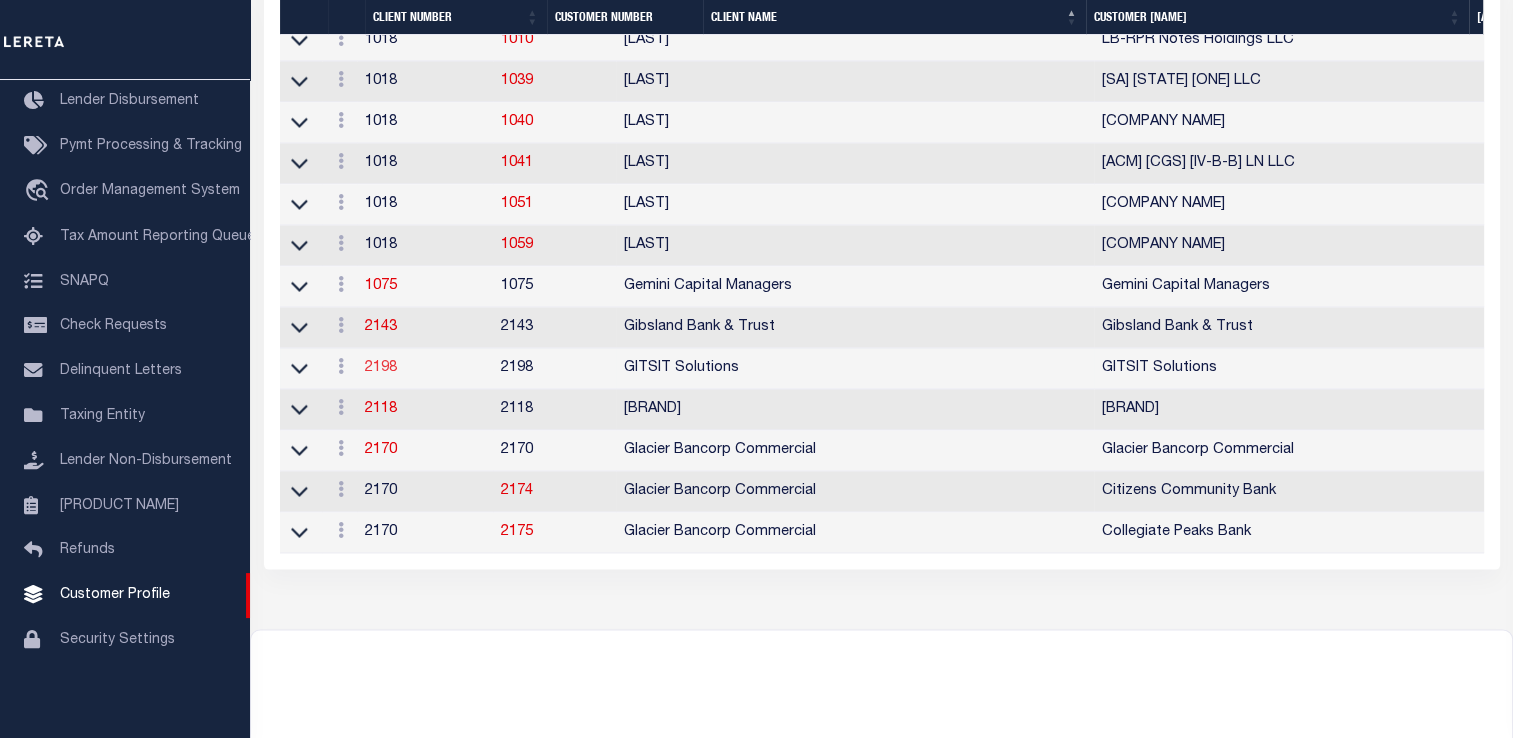 click on "2198" at bounding box center (0, 0) 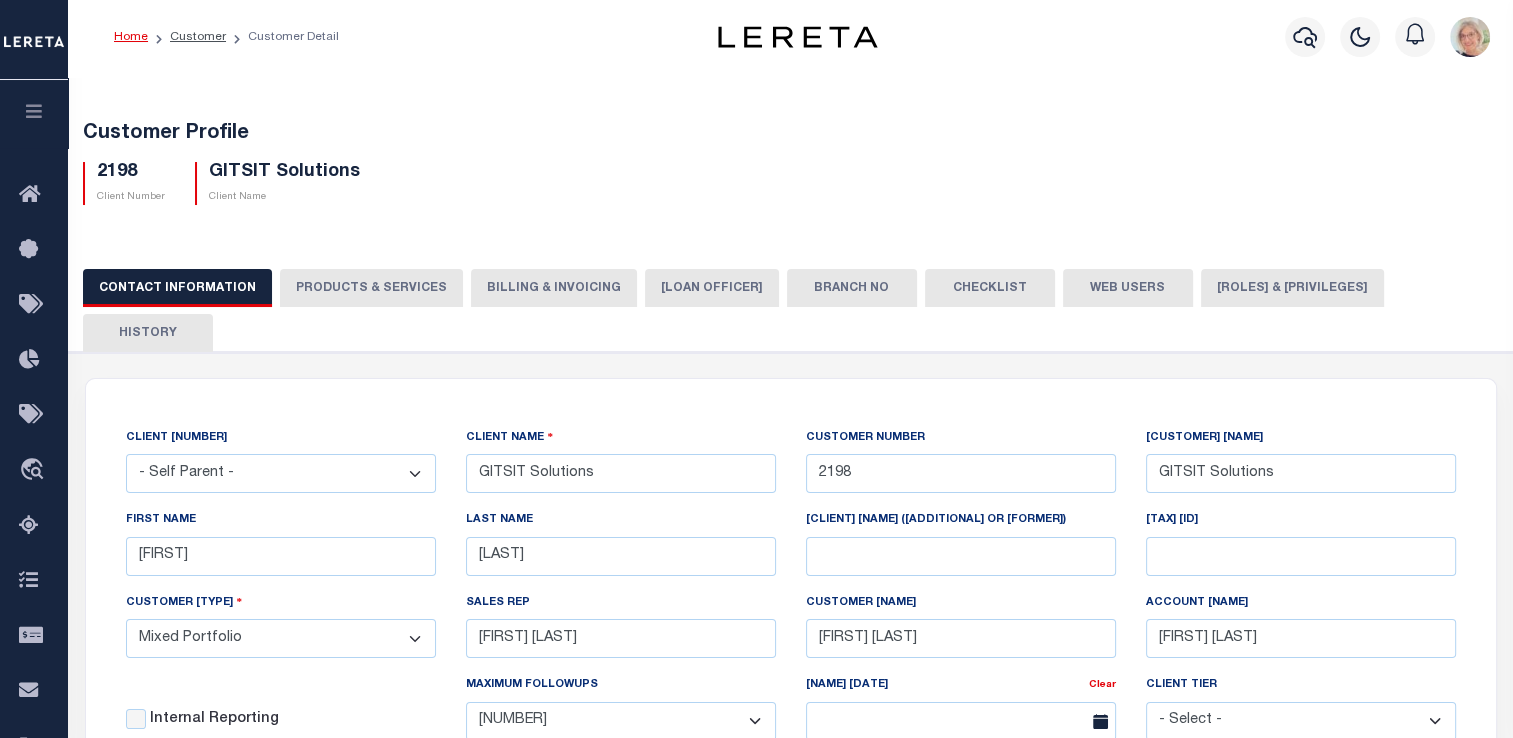 scroll, scrollTop: 0, scrollLeft: 0, axis: both 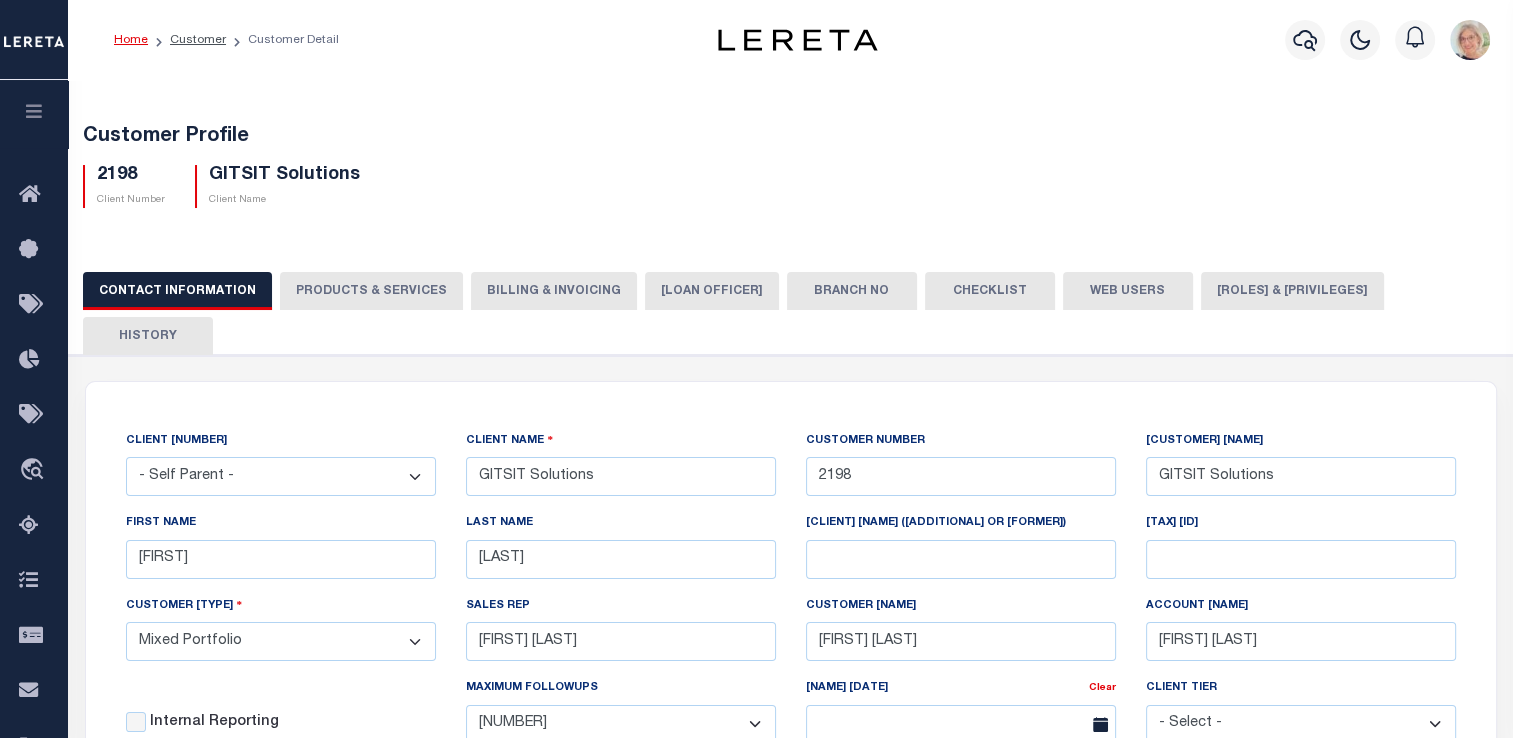 click on "Web Users" at bounding box center [1128, 291] 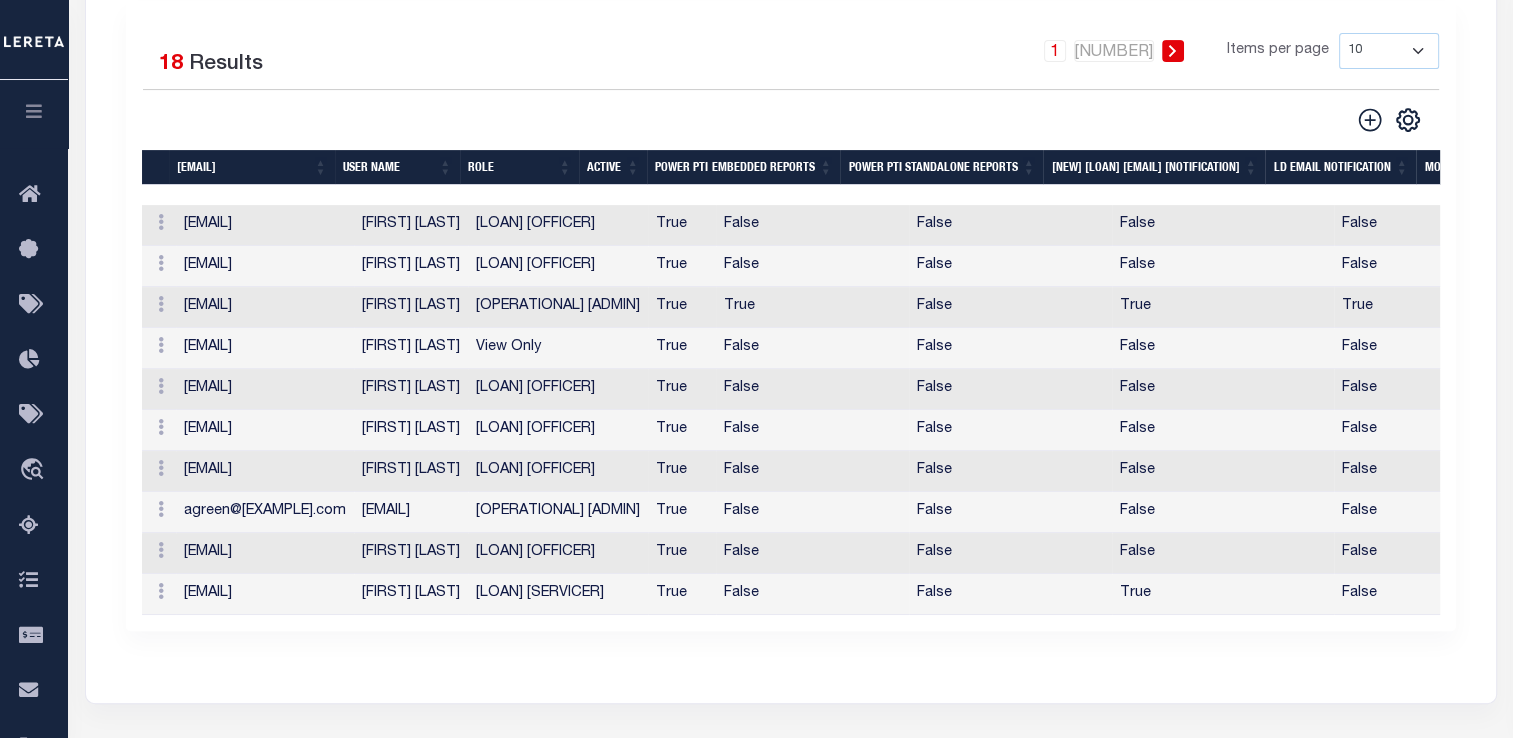 scroll, scrollTop: 600, scrollLeft: 0, axis: vertical 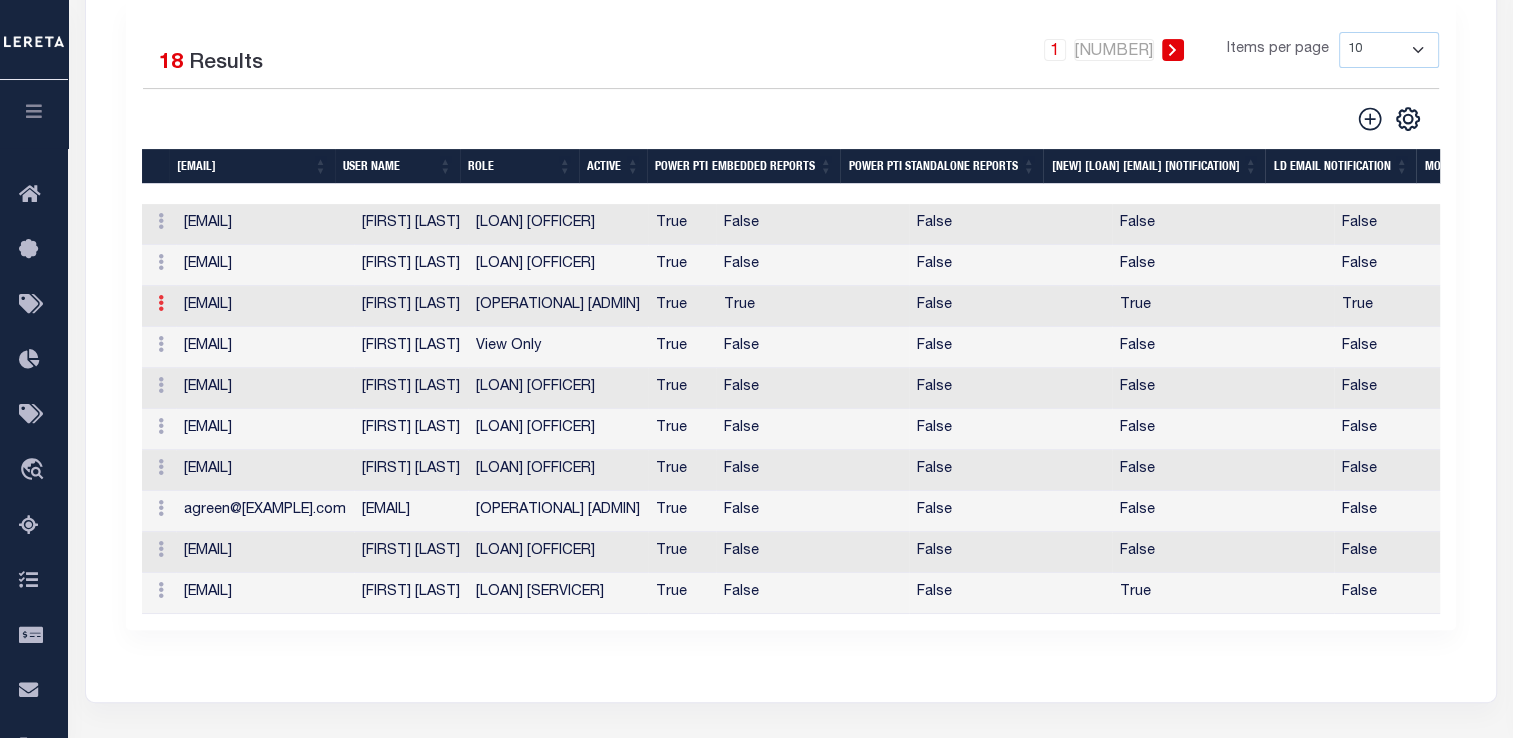 click at bounding box center [161, 221] 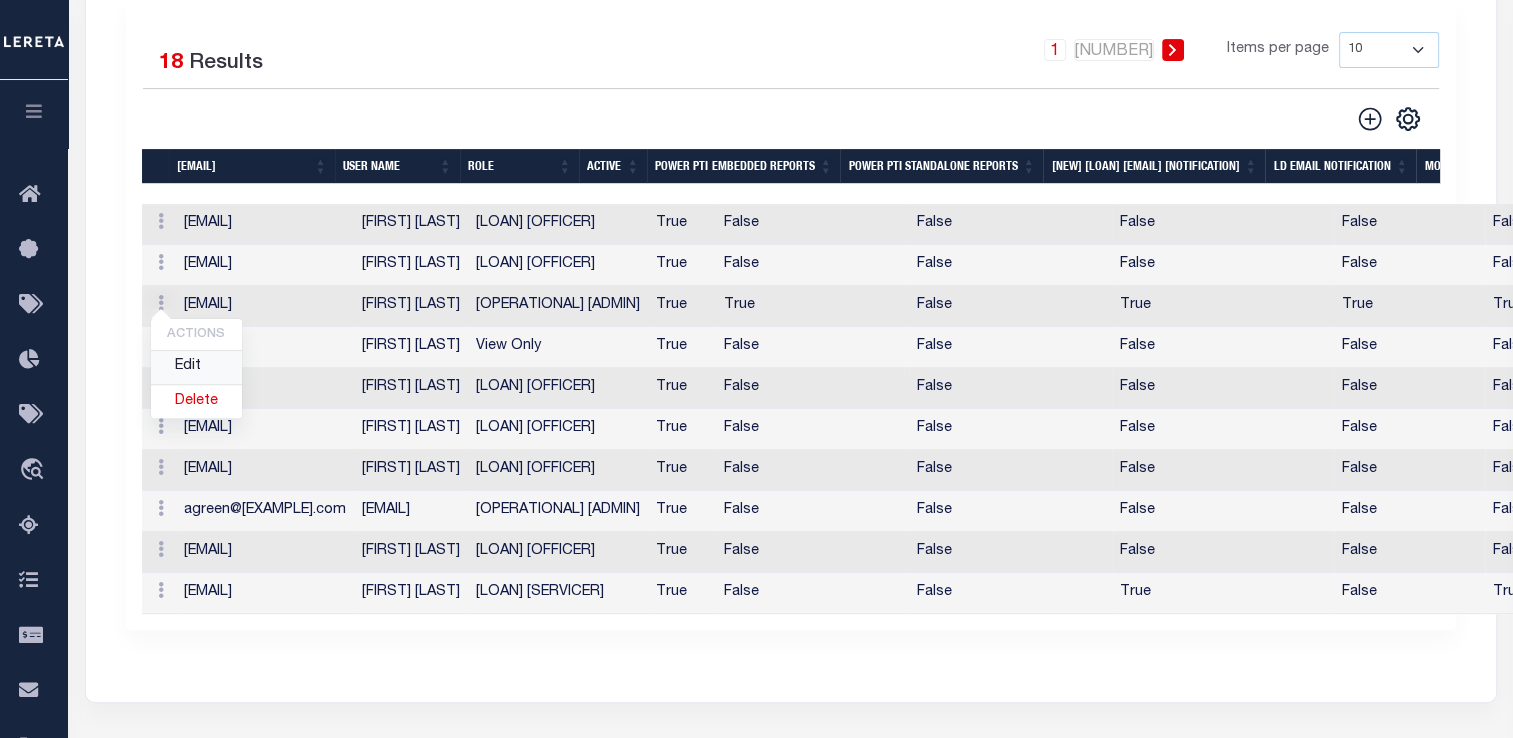 click on "Edit" at bounding box center [196, 367] 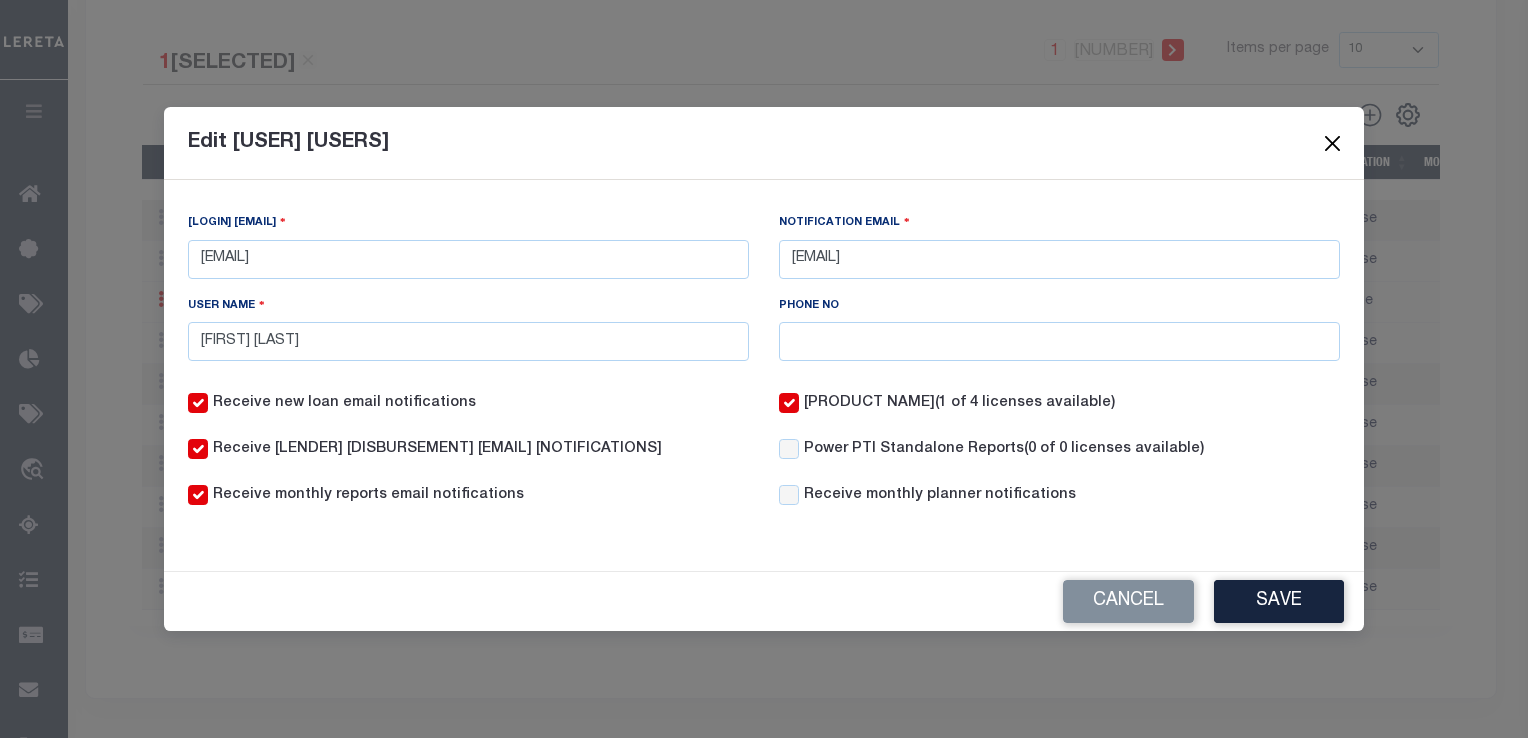 click at bounding box center (1333, 143) 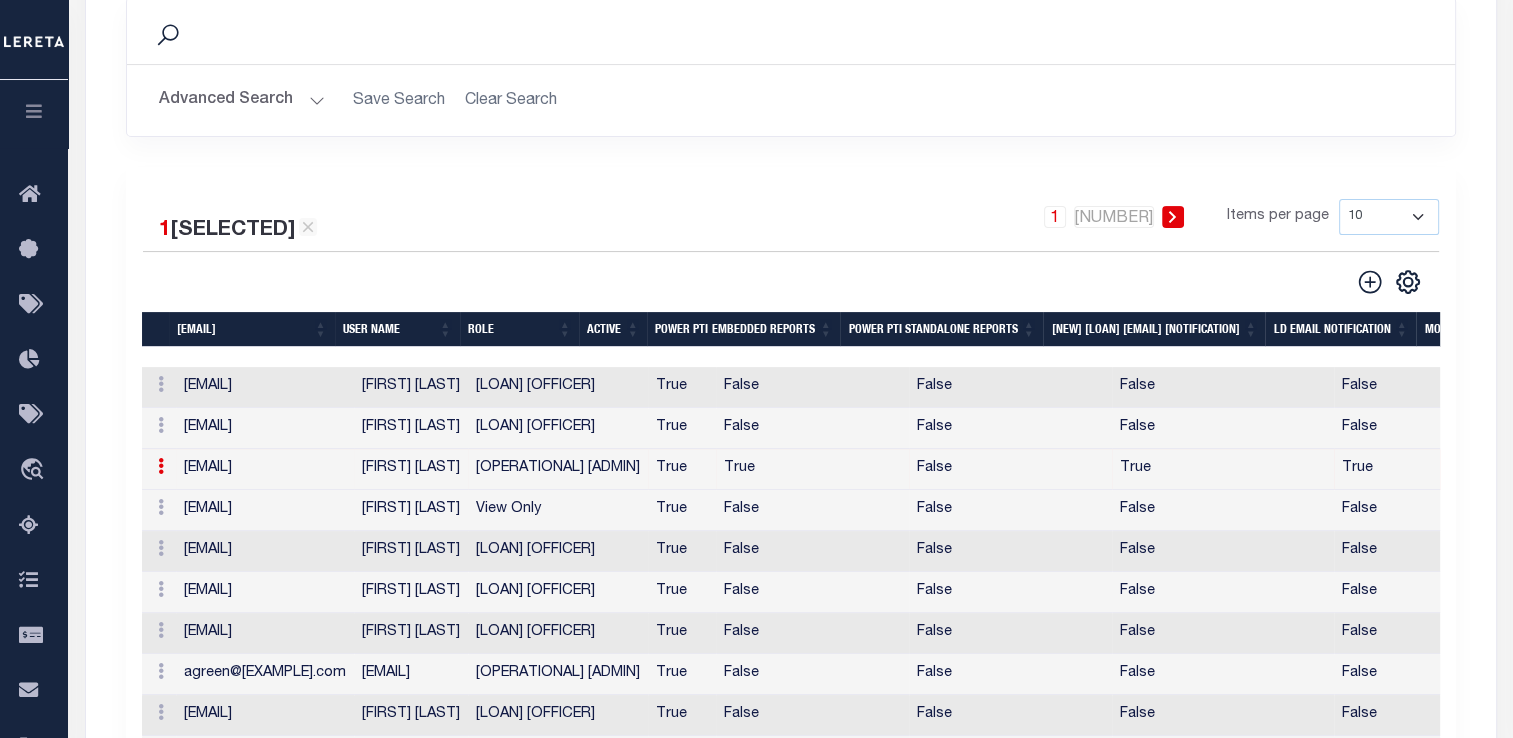 scroll, scrollTop: 0, scrollLeft: 0, axis: both 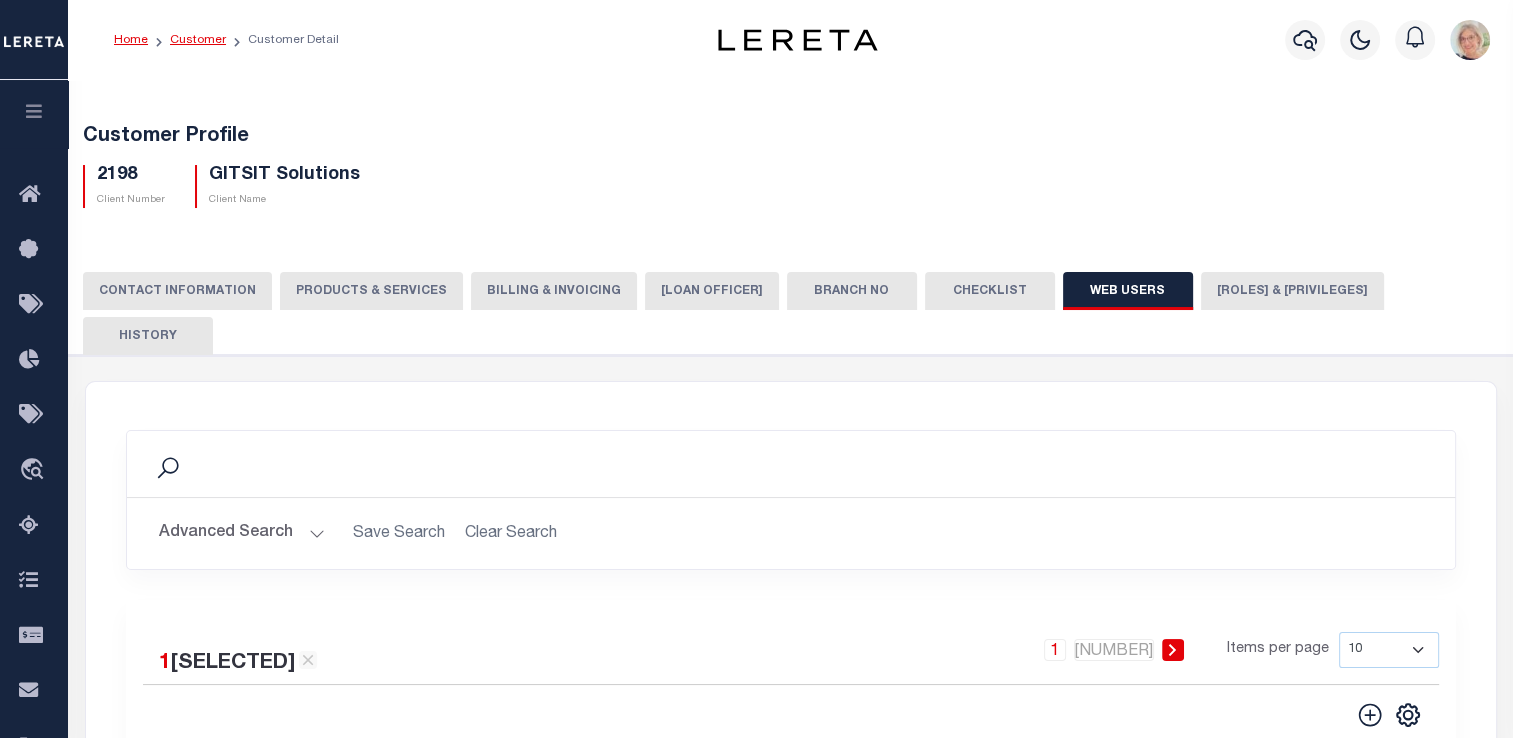 click on "[CUSTOMER]" at bounding box center [198, 40] 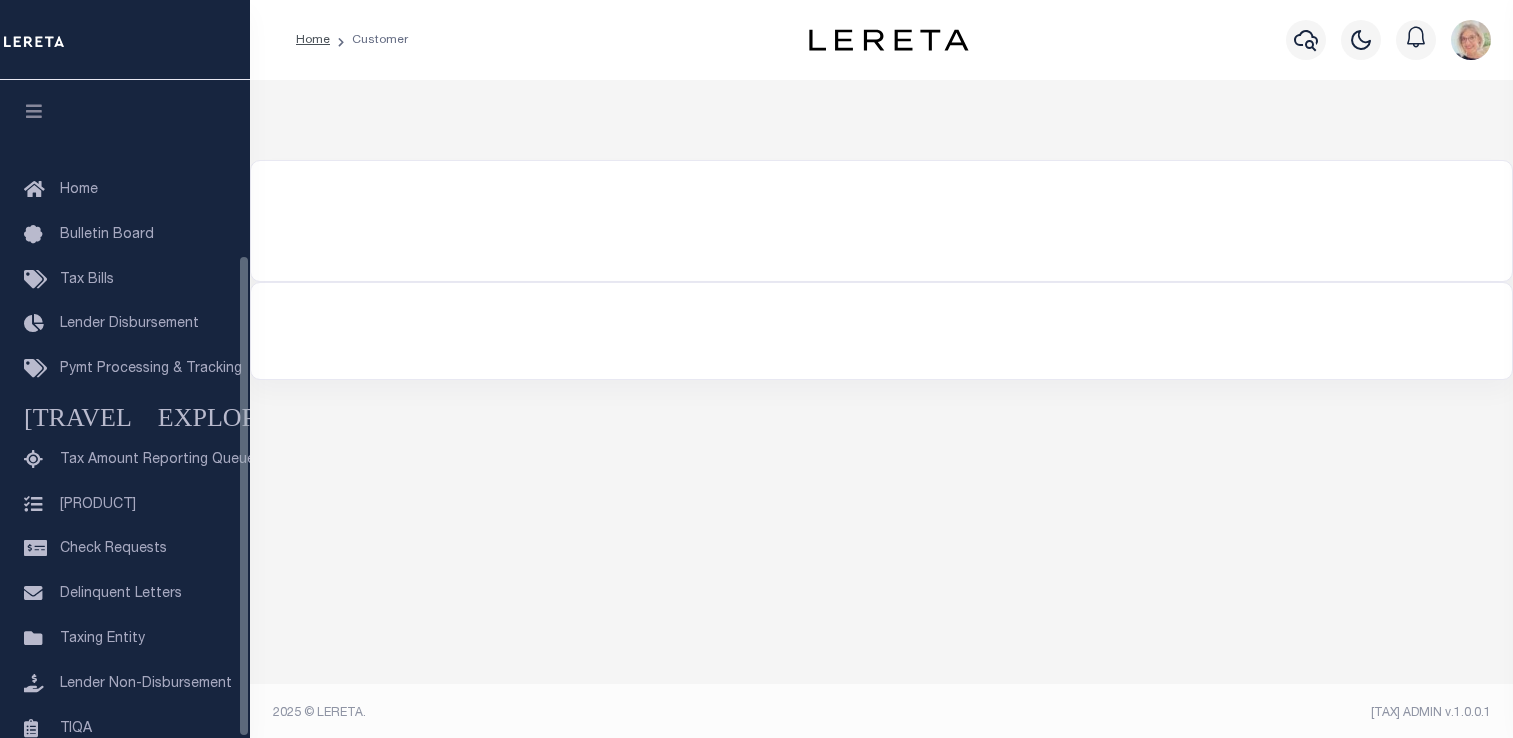 scroll, scrollTop: 0, scrollLeft: 0, axis: both 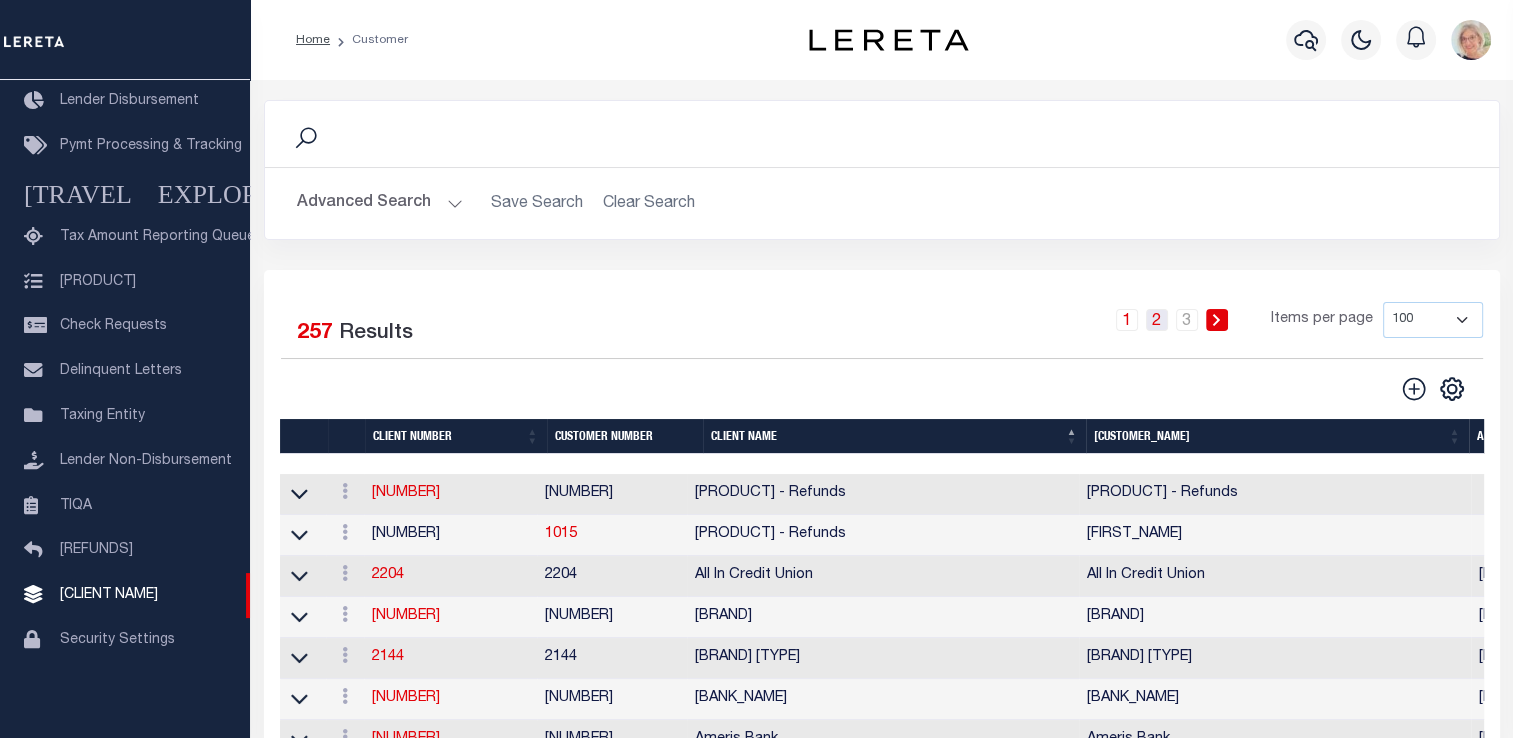 click on "[NUMBER]" at bounding box center (1127, 320) 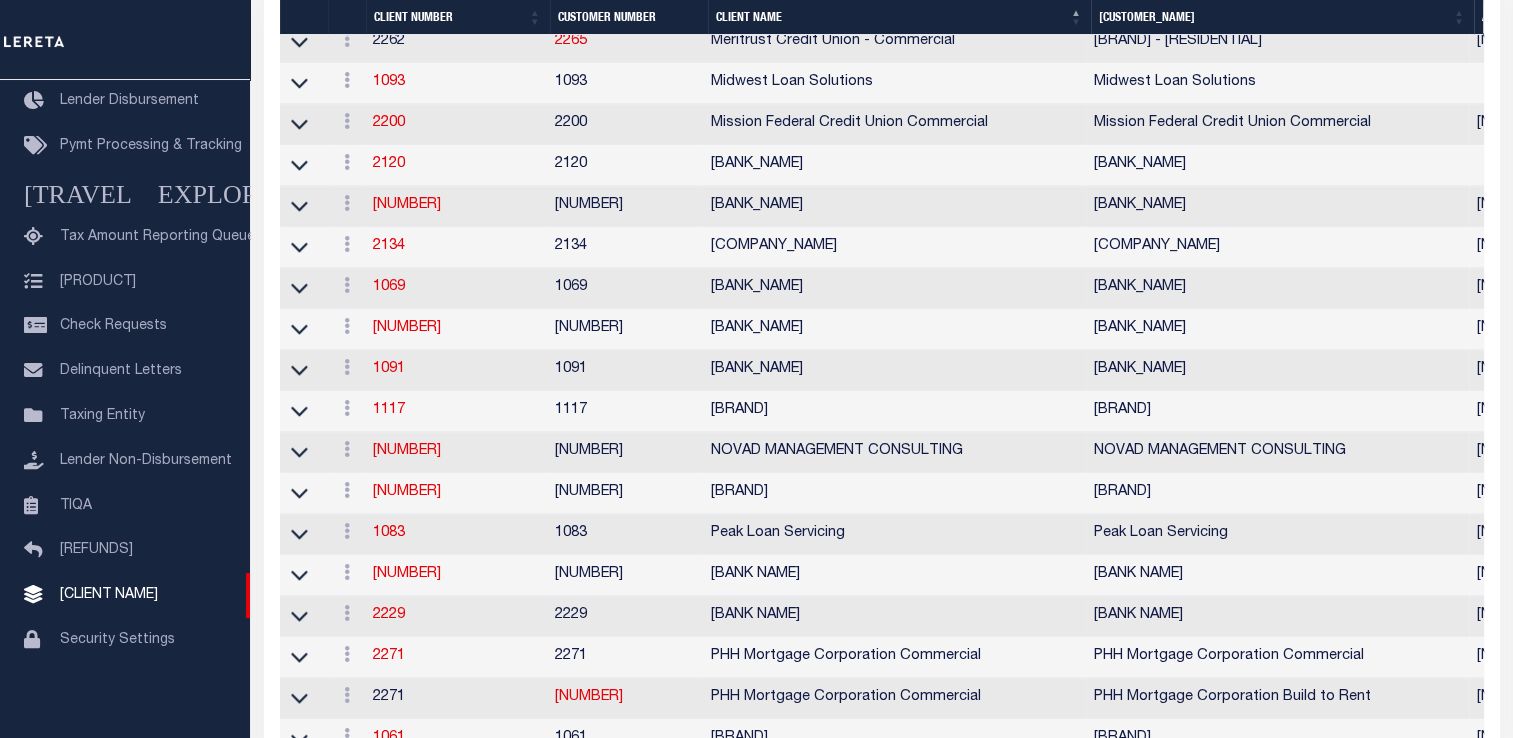 scroll, scrollTop: 2500, scrollLeft: 0, axis: vertical 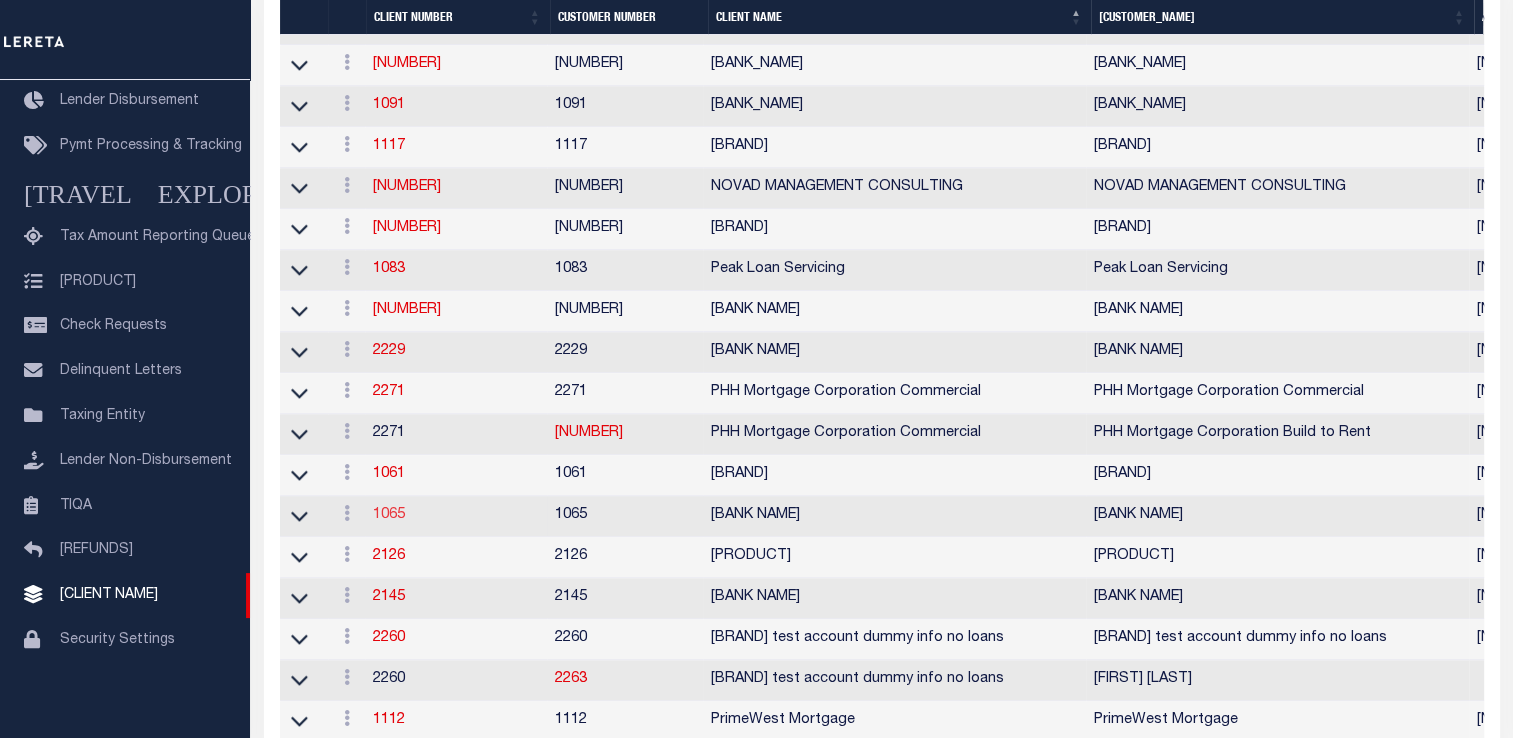 click on "1065" at bounding box center [0, 0] 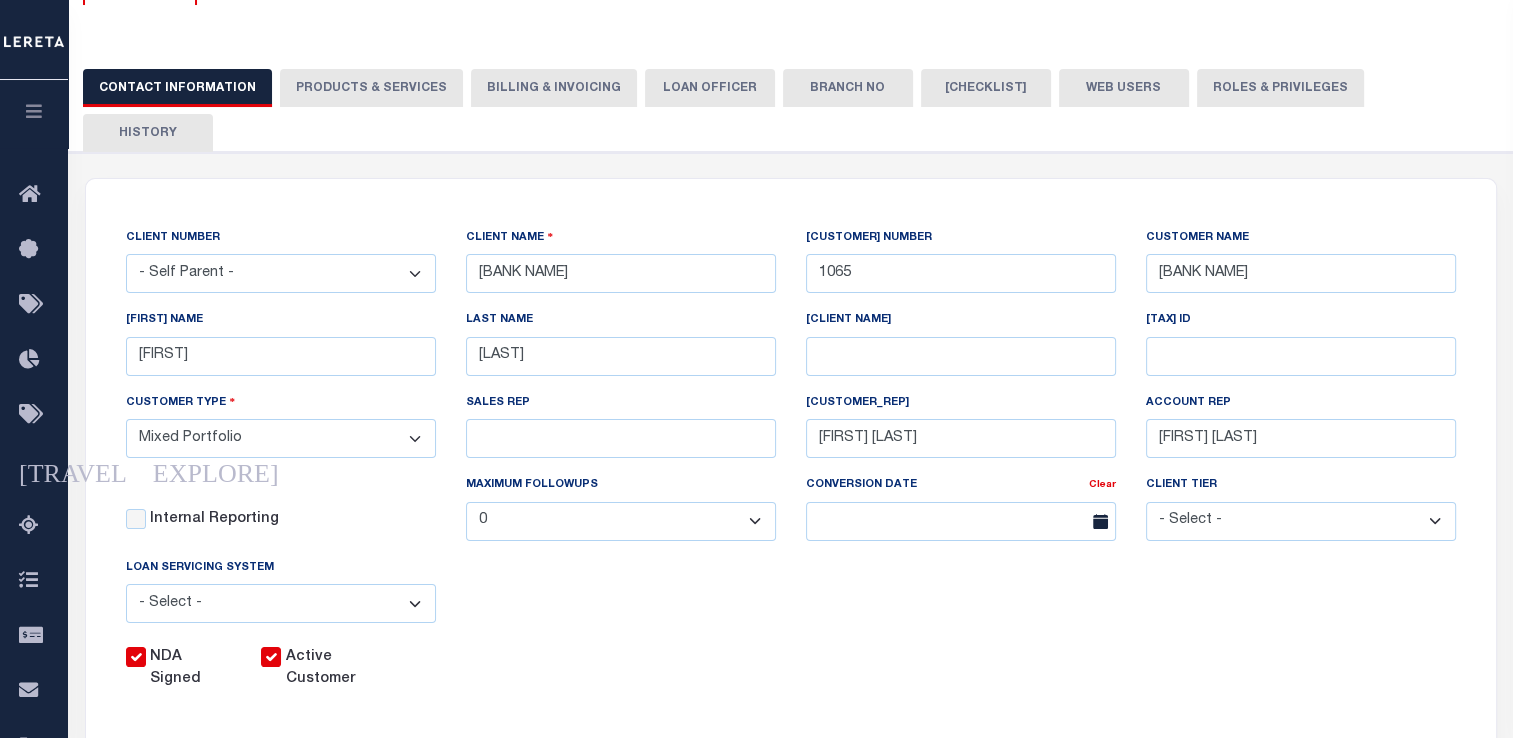 scroll, scrollTop: 200, scrollLeft: 0, axis: vertical 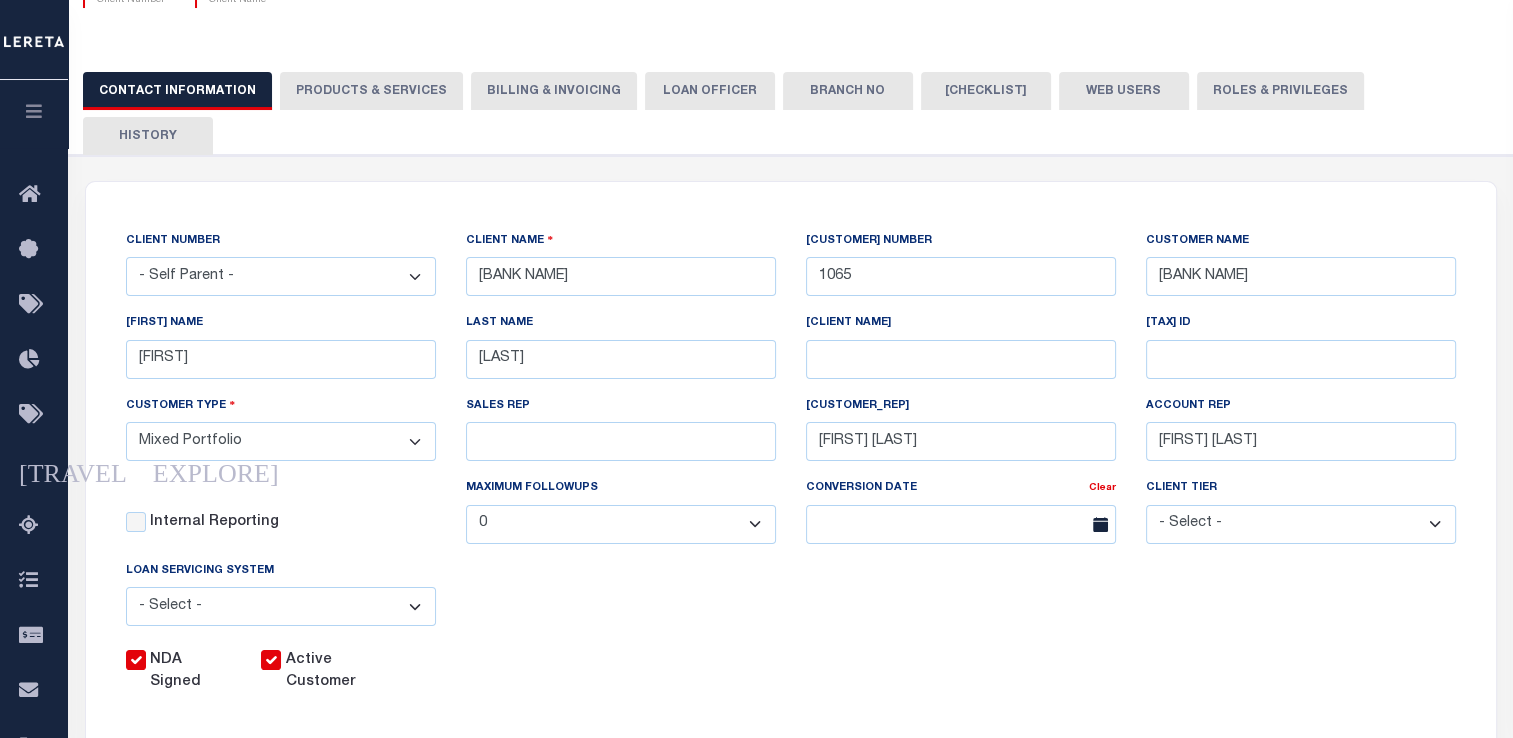 click on "Billing & Invoicing" at bounding box center [554, 91] 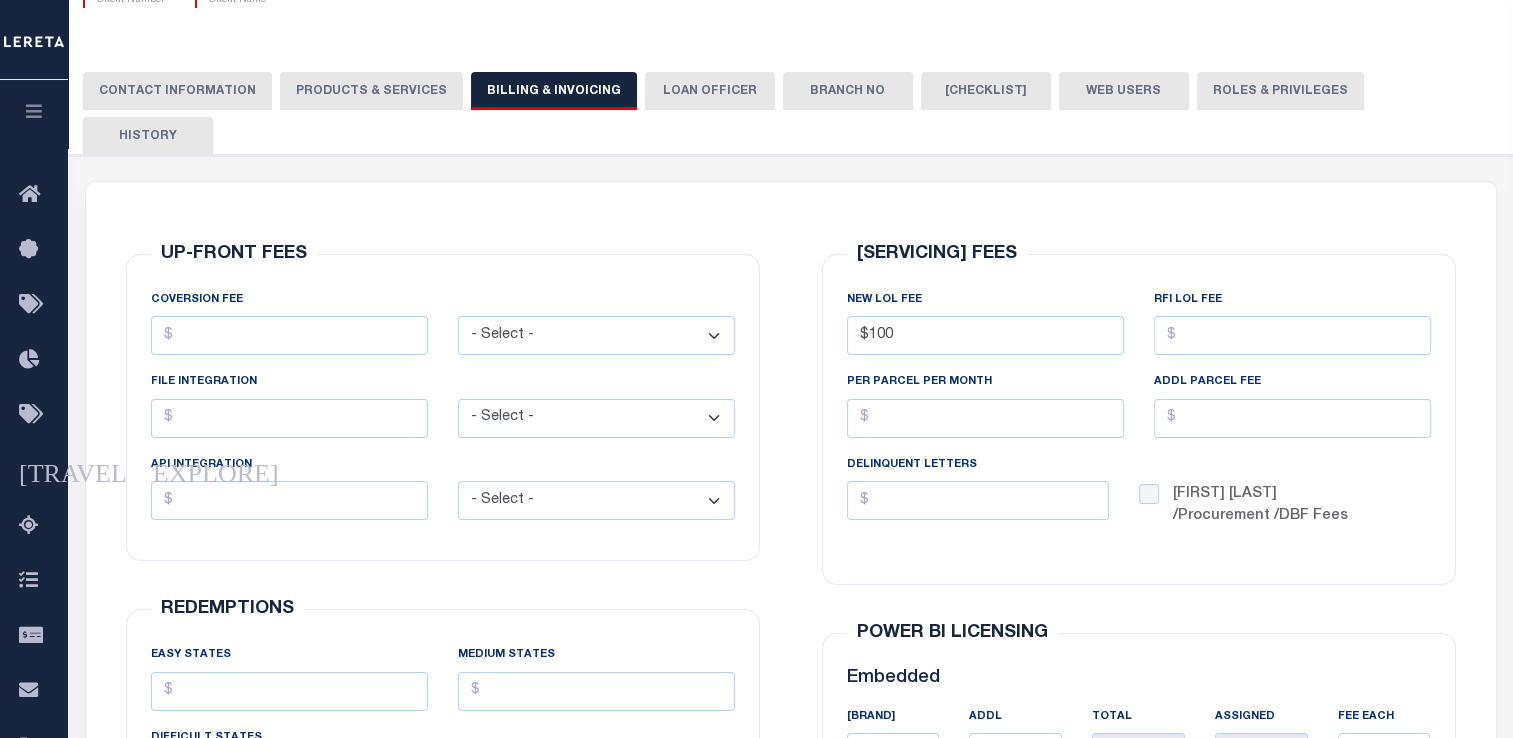 click on "[CONTACT_INFORMATION]" at bounding box center (177, 91) 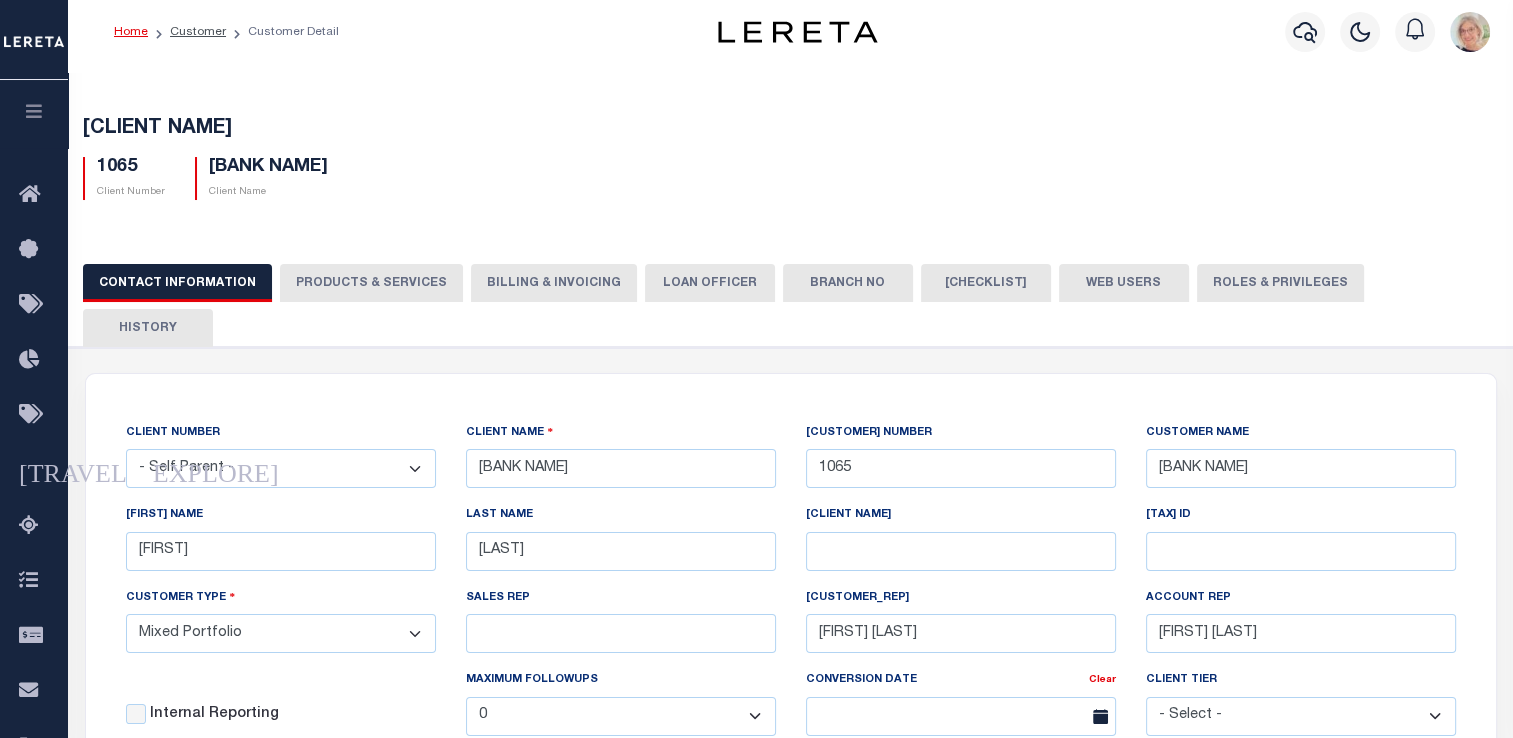 scroll, scrollTop: 0, scrollLeft: 0, axis: both 